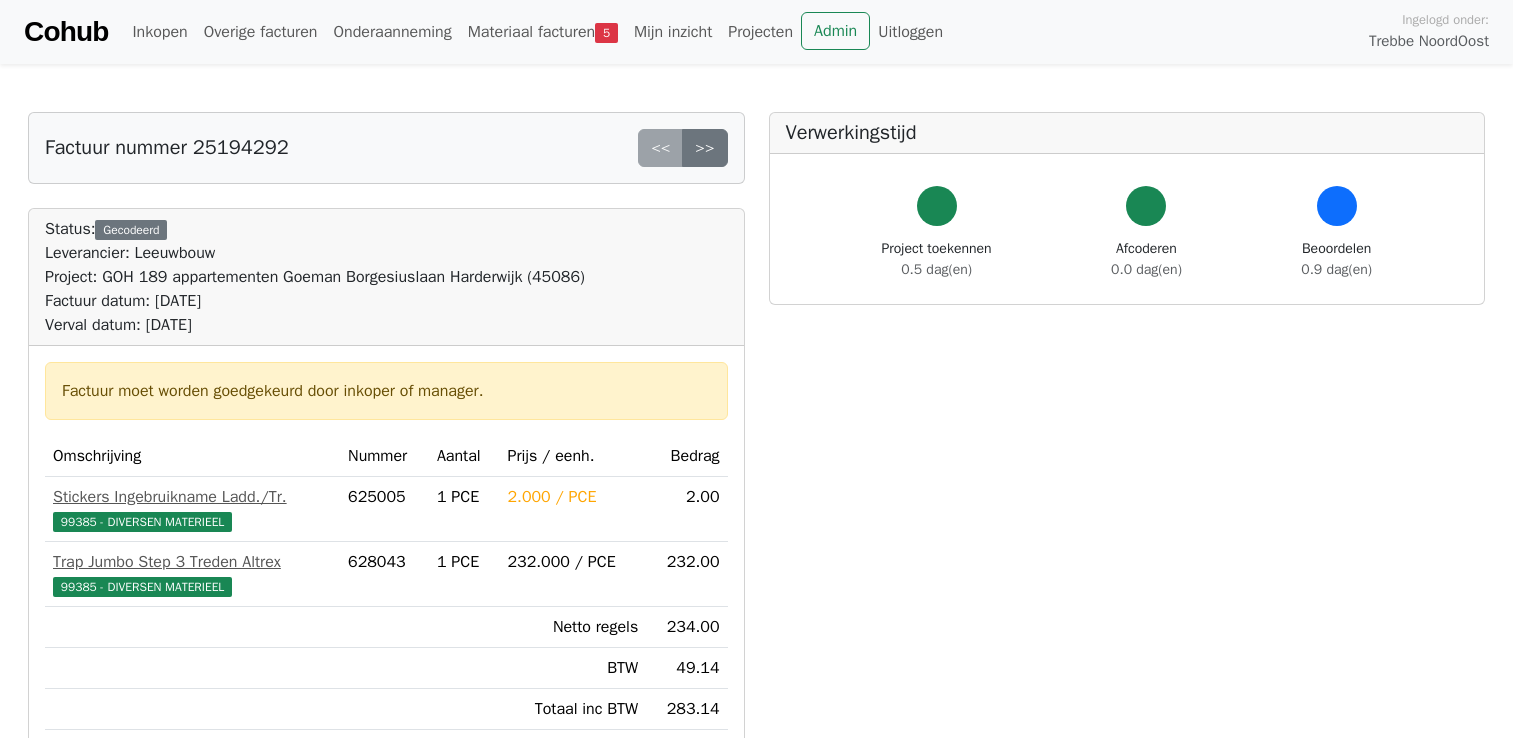 scroll, scrollTop: 200, scrollLeft: 0, axis: vertical 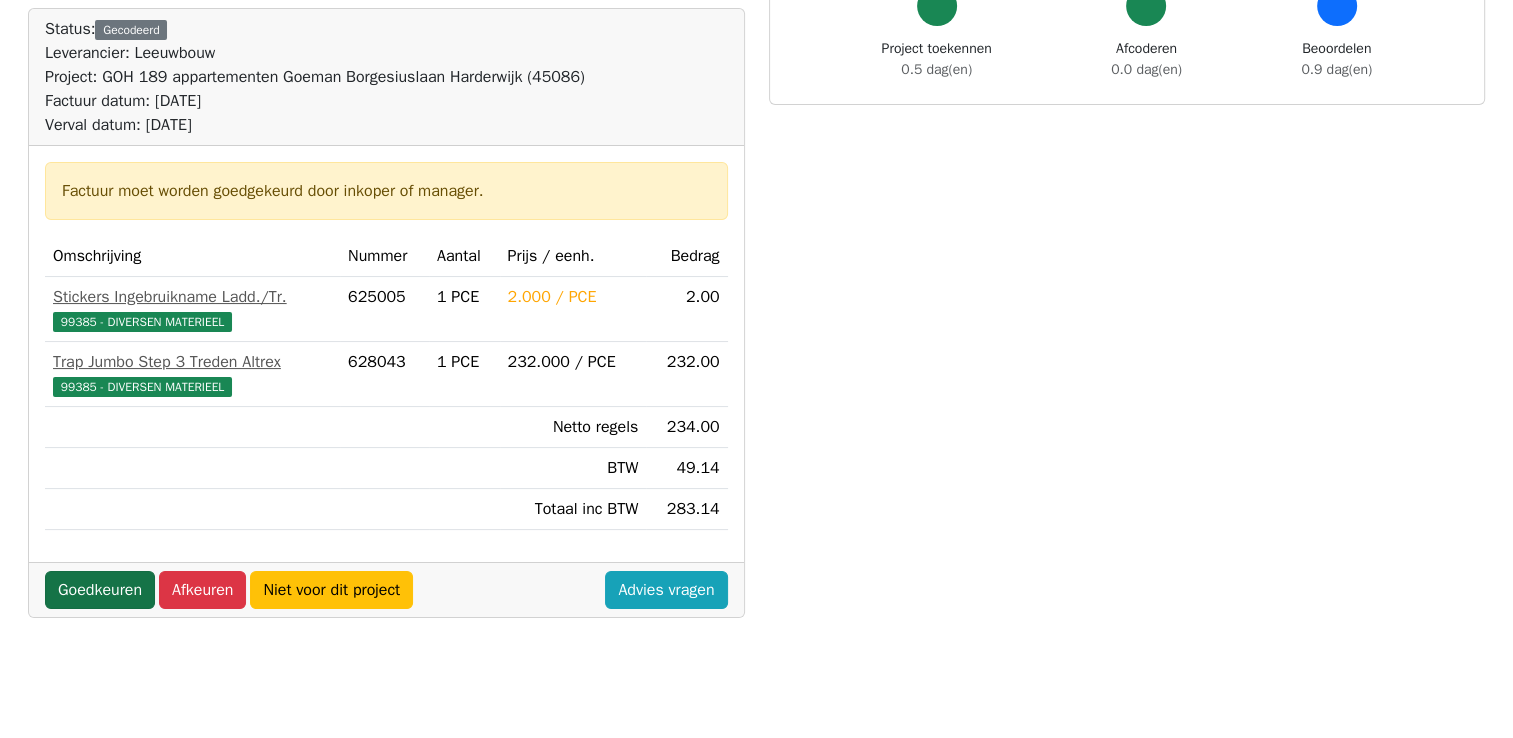 click on "Goedkeuren" at bounding box center [100, 590] 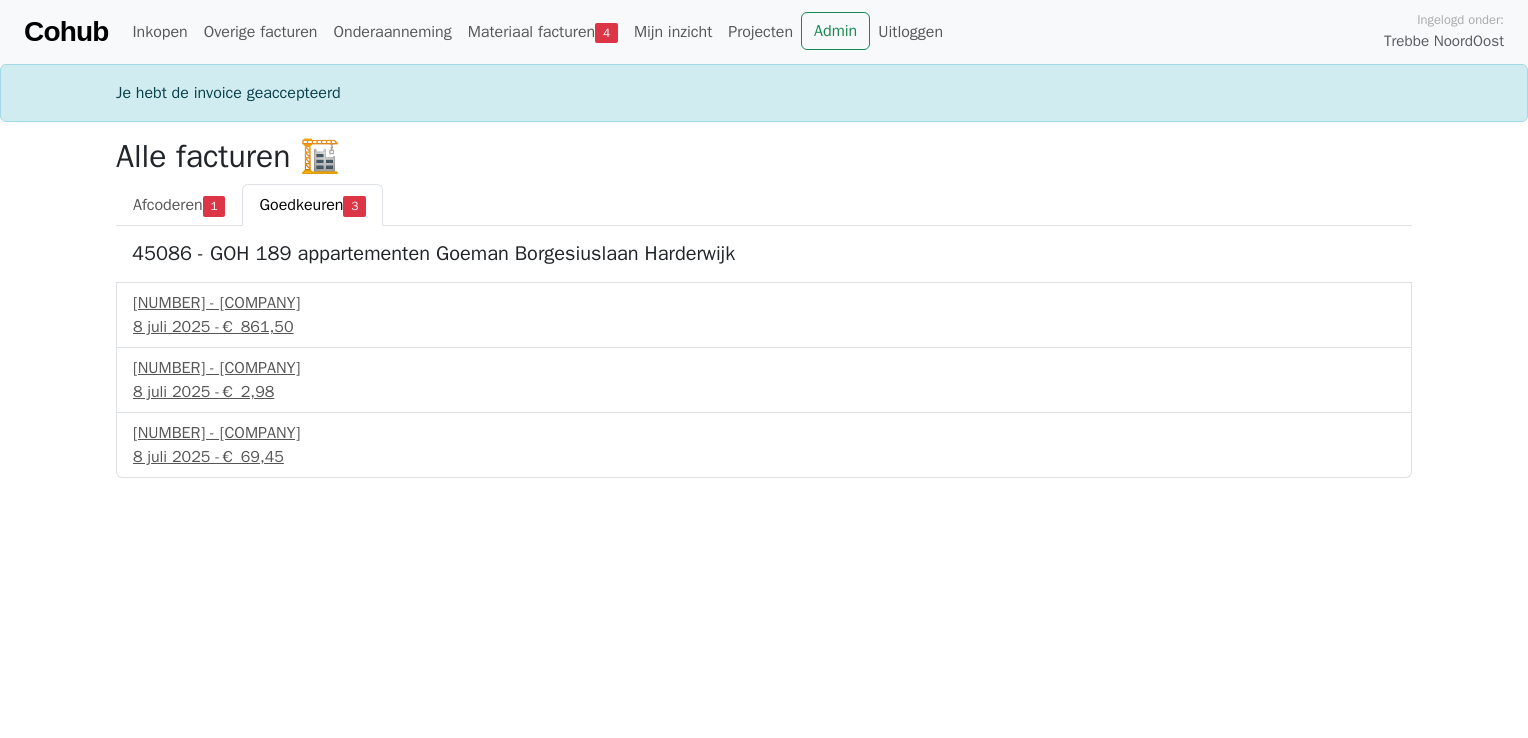 scroll, scrollTop: 0, scrollLeft: 0, axis: both 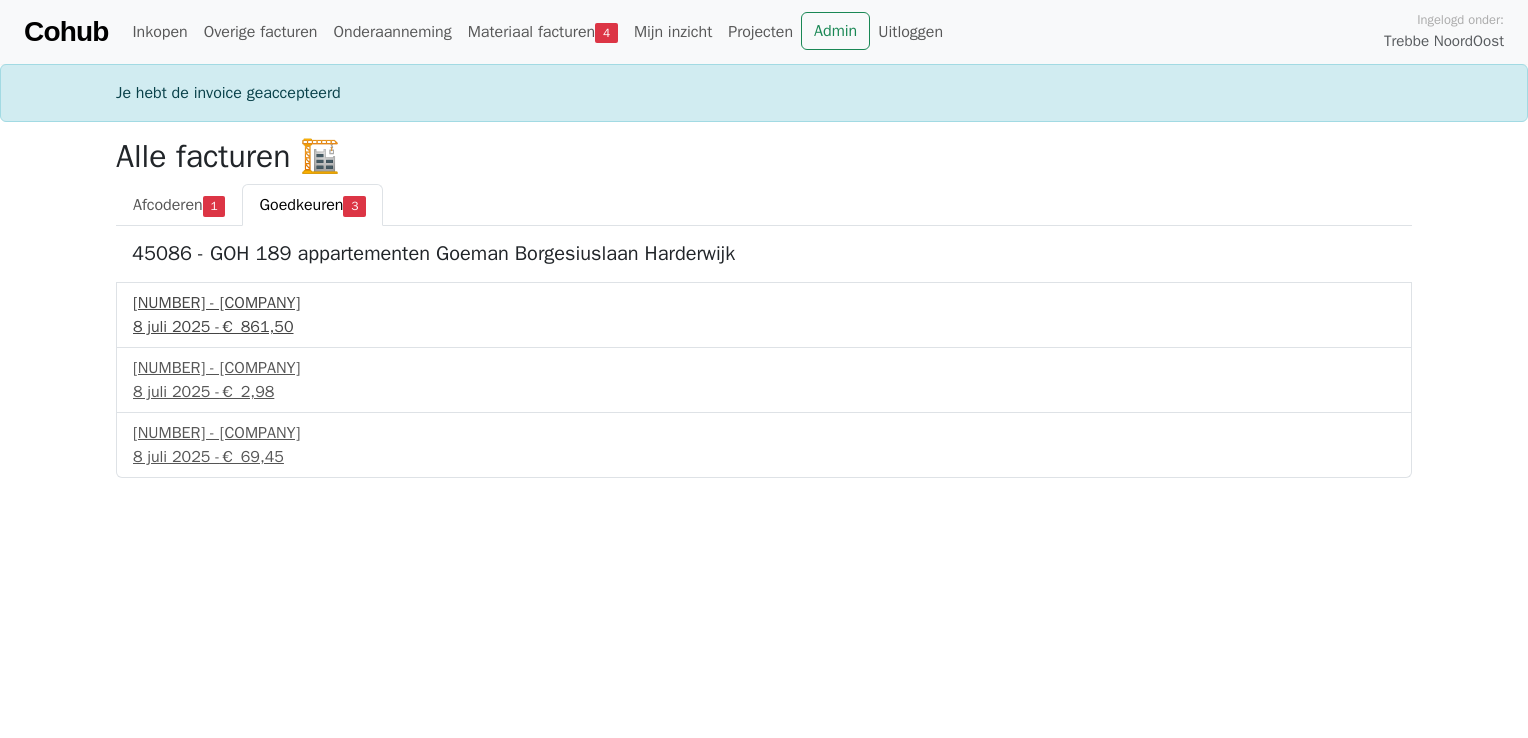 click on "251215673 - BMN Bouwmaterialen" at bounding box center [764, 303] 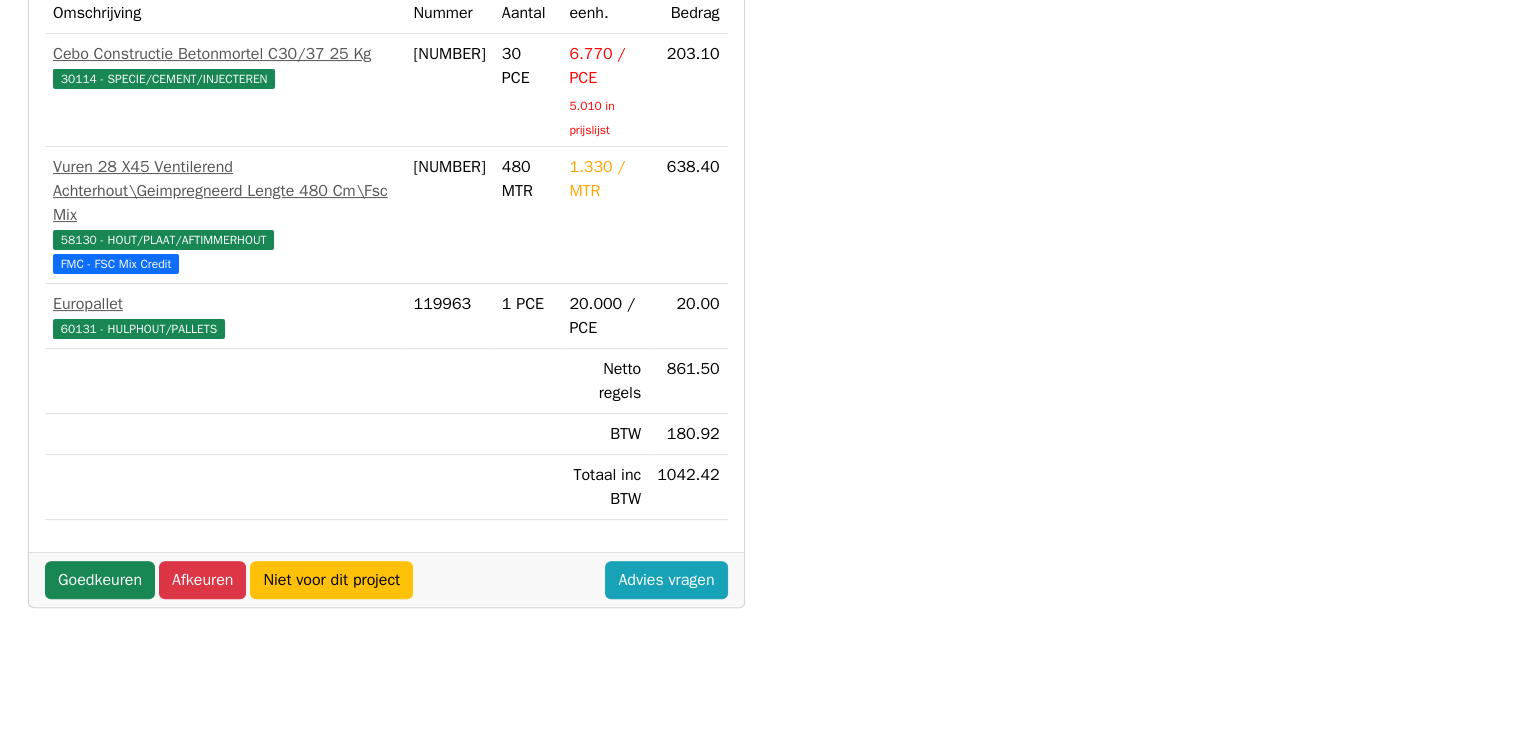 scroll, scrollTop: 600, scrollLeft: 0, axis: vertical 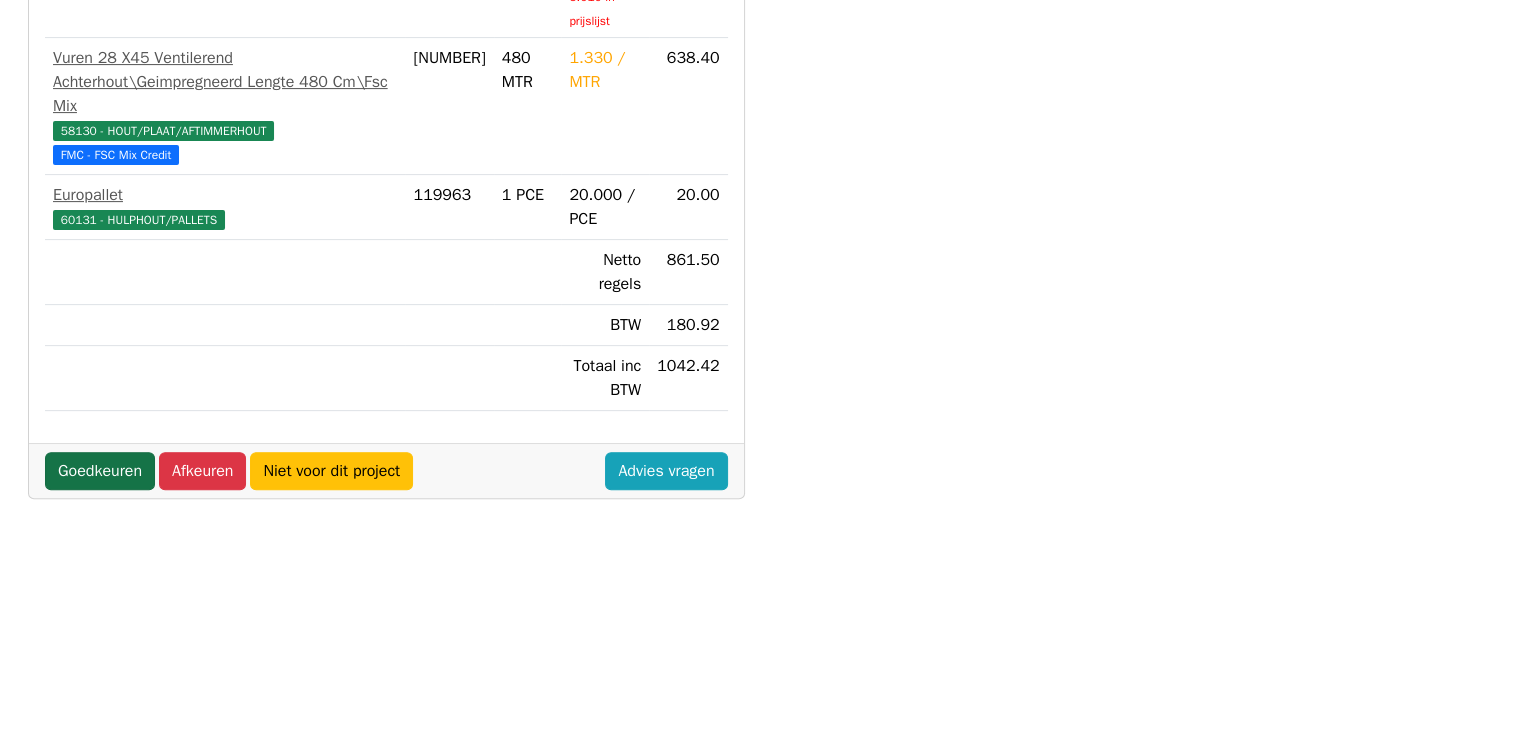 click on "Goedkeuren" at bounding box center (100, 471) 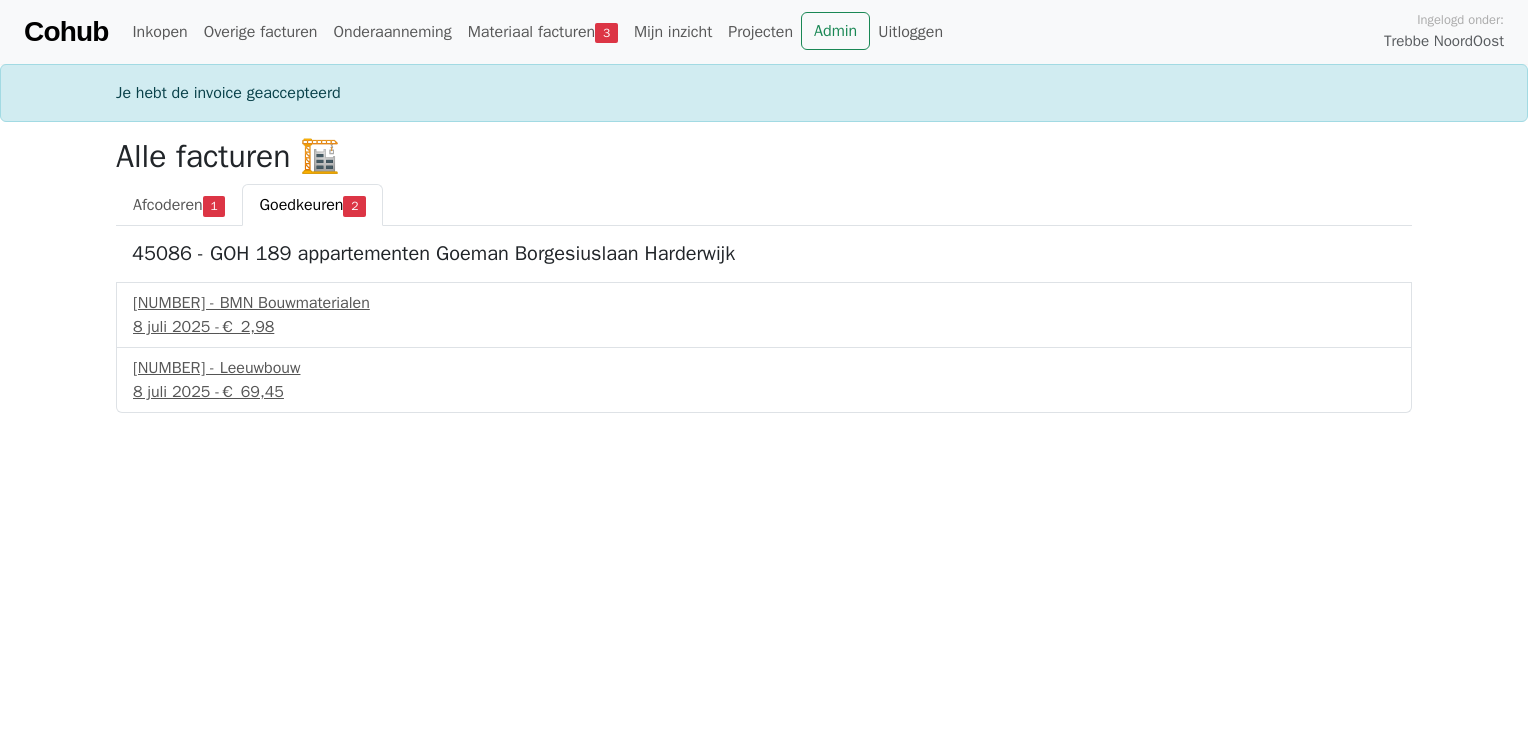 scroll, scrollTop: 0, scrollLeft: 0, axis: both 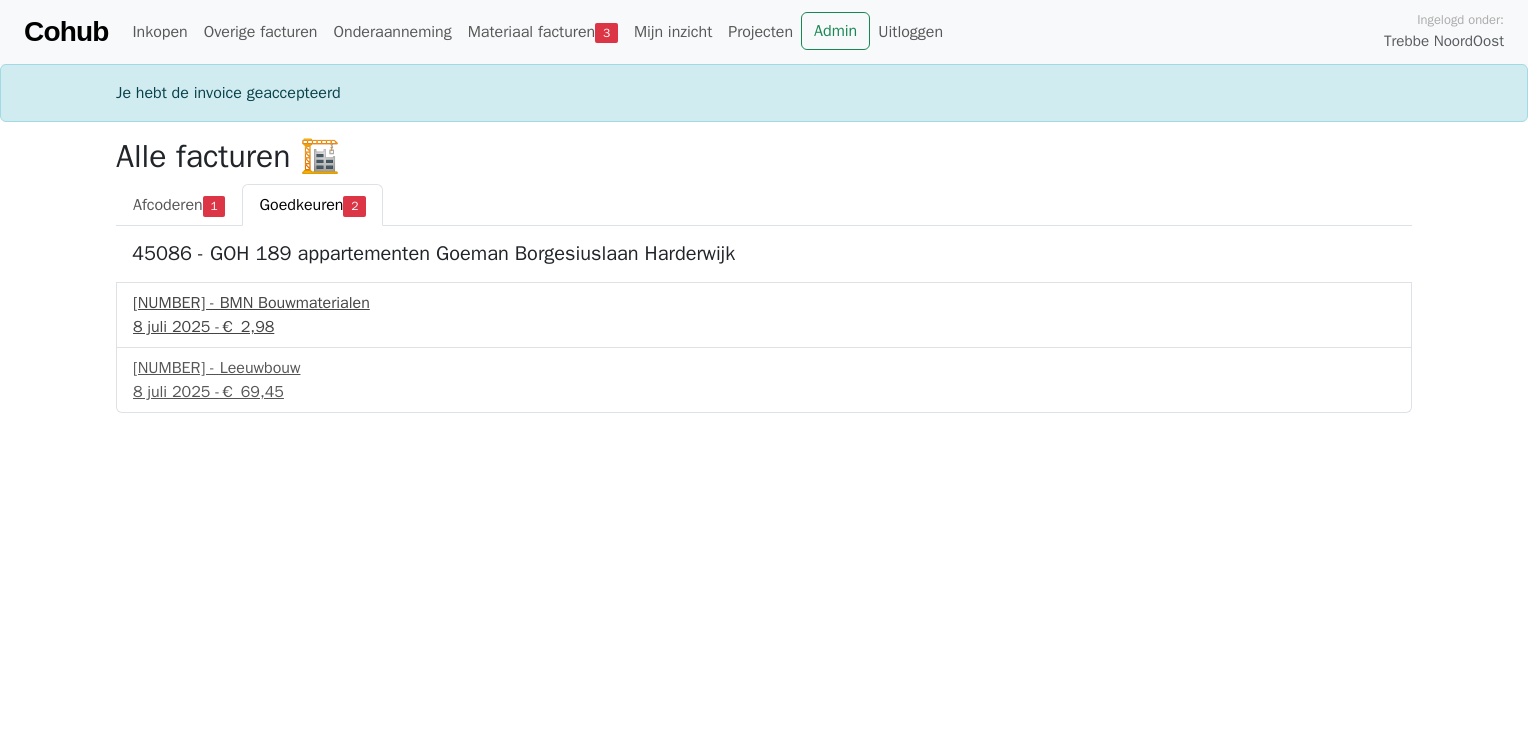 click on "[NUMBER] - BMN Bouwmaterialen" at bounding box center (764, 303) 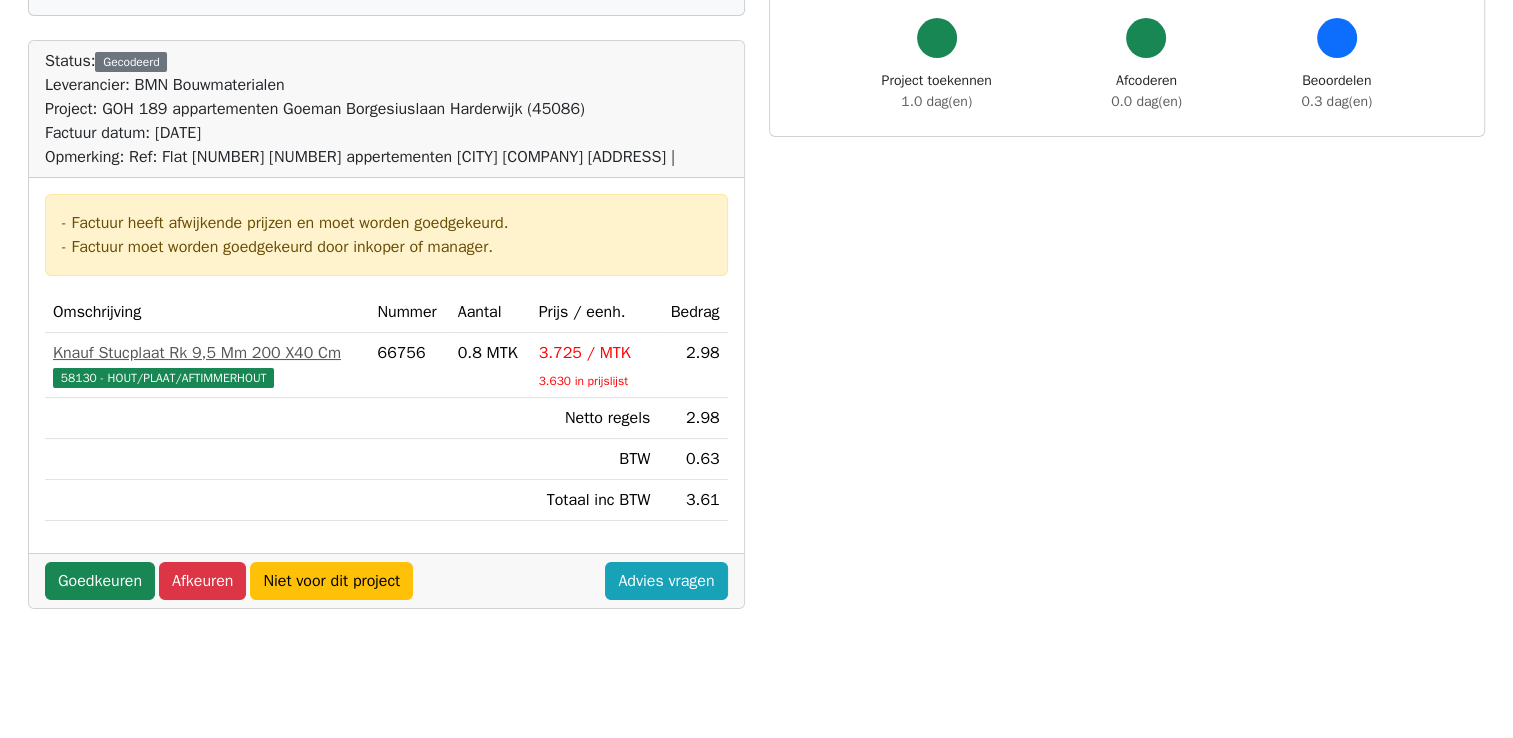 scroll, scrollTop: 200, scrollLeft: 0, axis: vertical 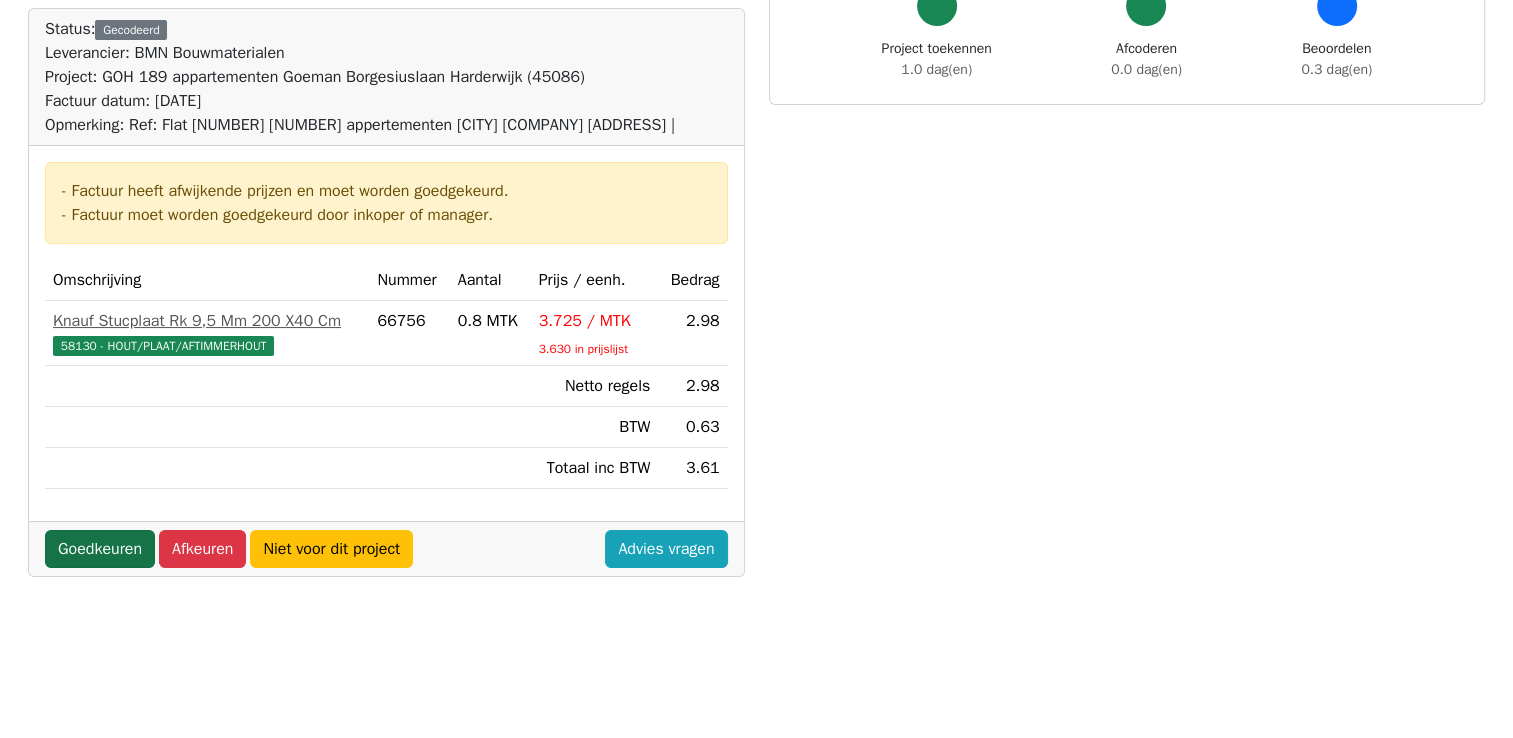 click on "Goedkeuren" at bounding box center (100, 549) 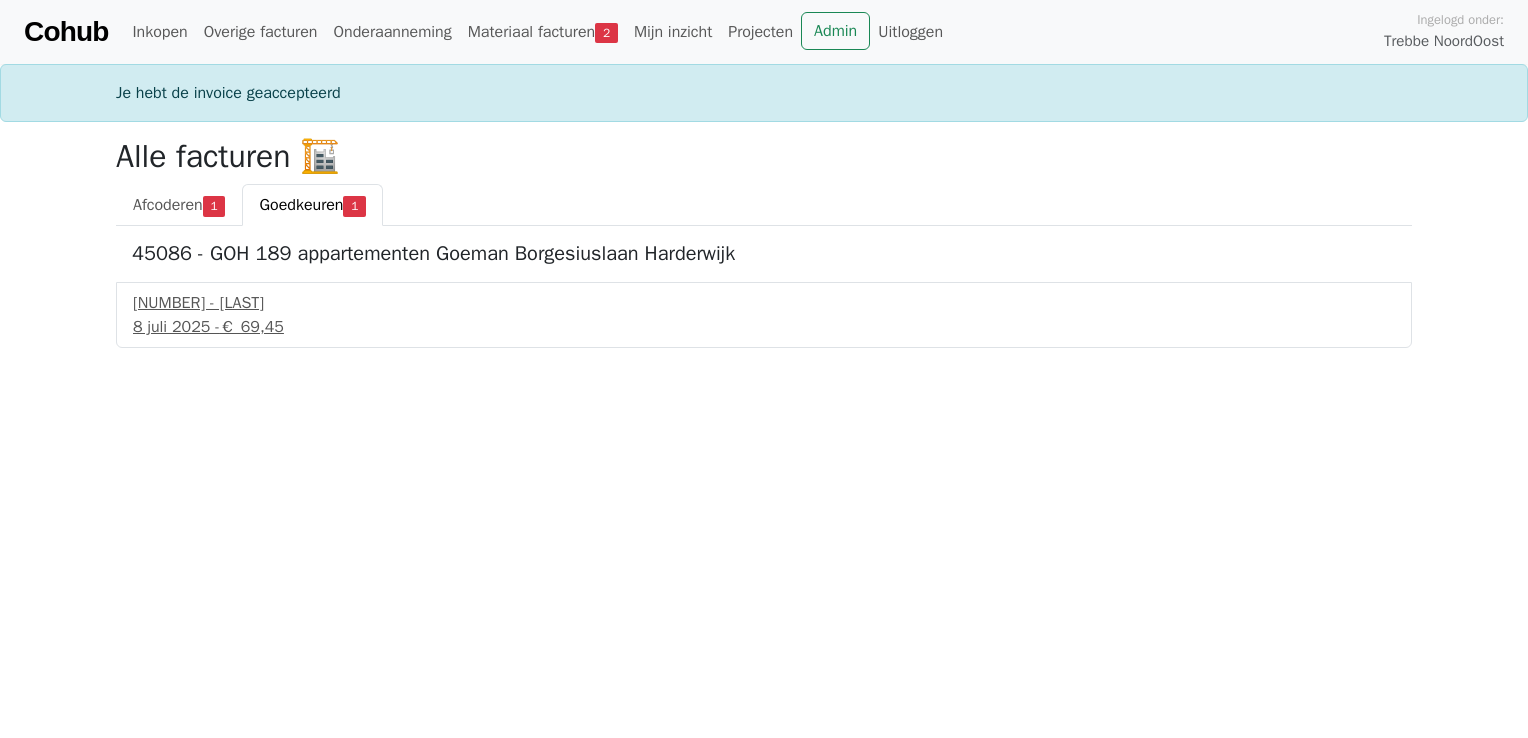 scroll, scrollTop: 0, scrollLeft: 0, axis: both 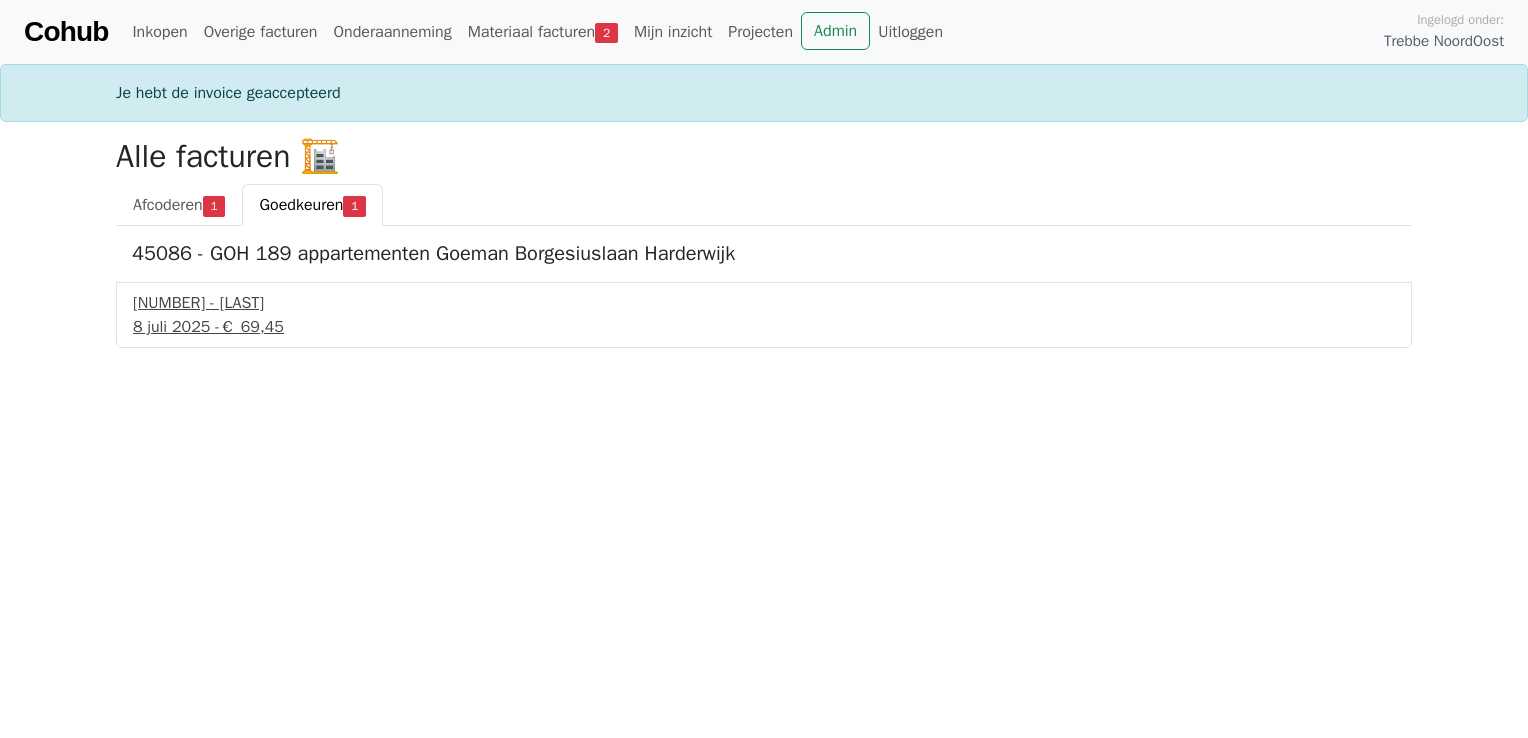 click on "€ 69,45" at bounding box center (252, 327) 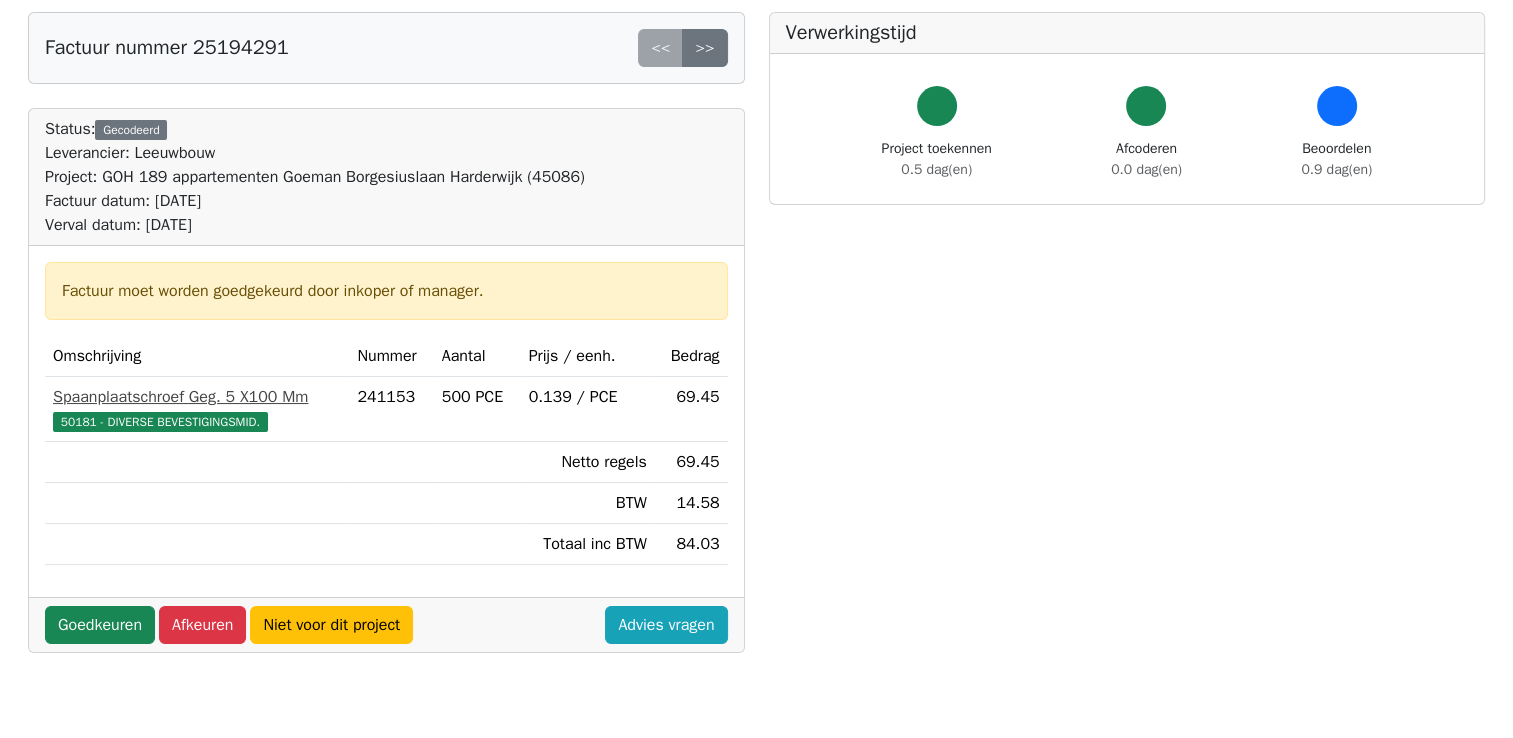 scroll, scrollTop: 200, scrollLeft: 0, axis: vertical 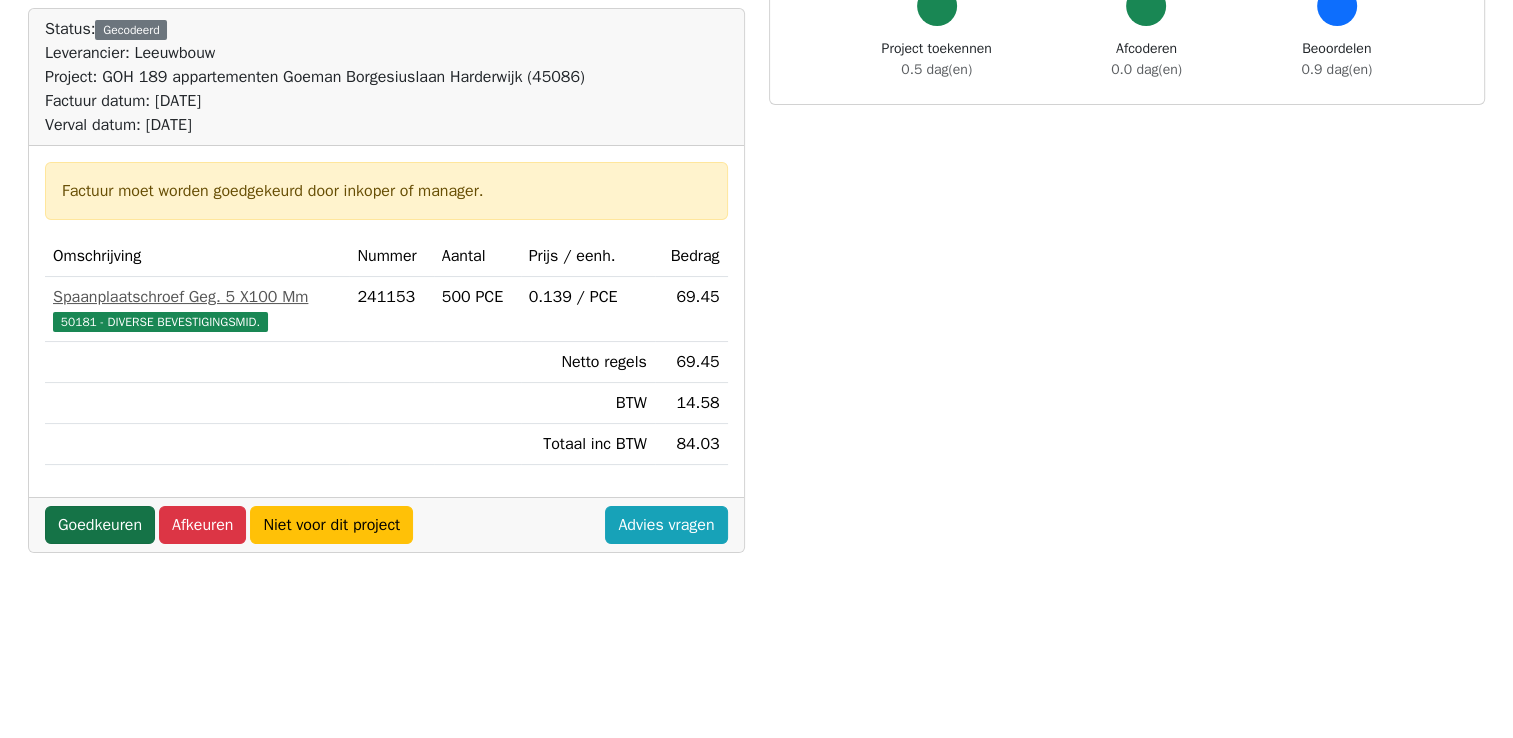 click on "Goedkeuren" at bounding box center (100, 525) 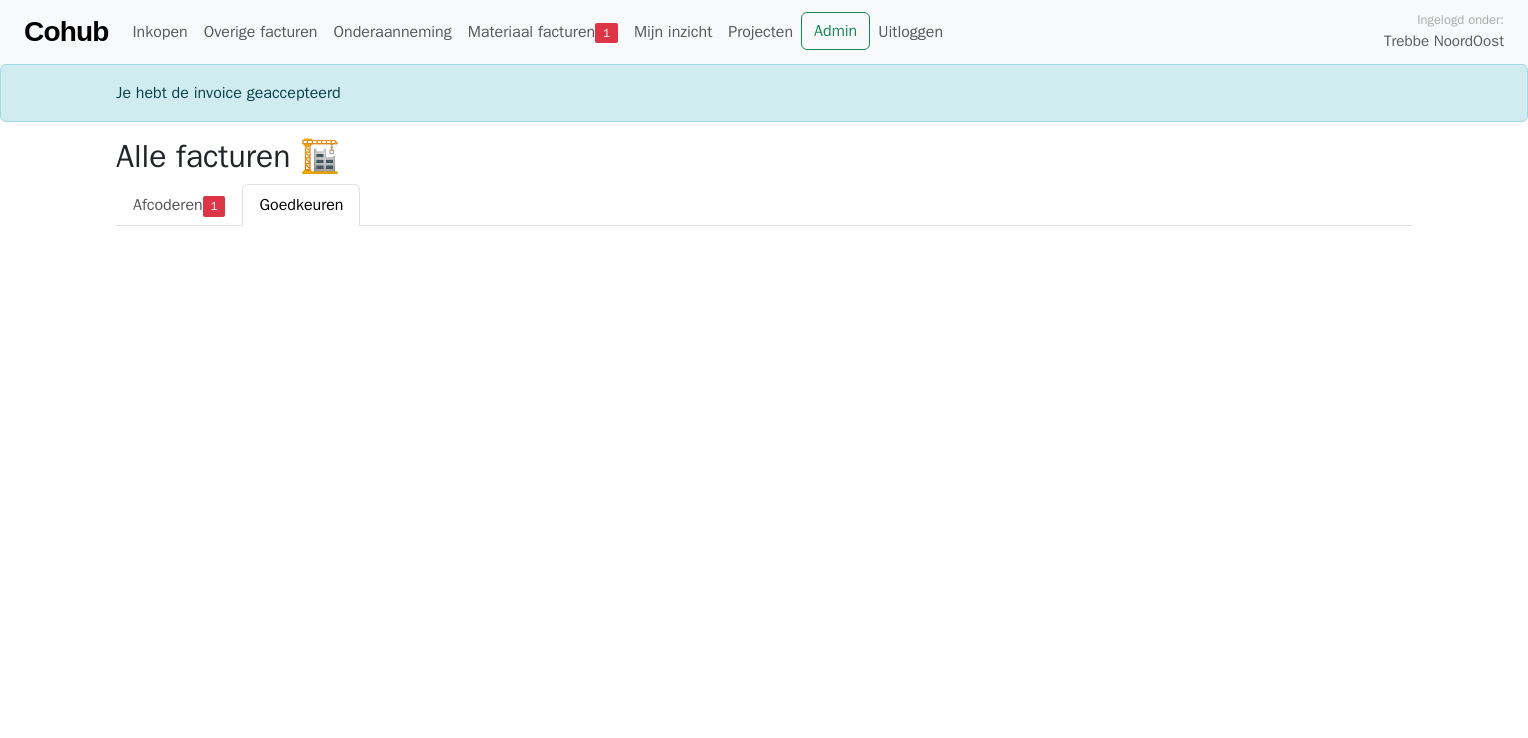 scroll, scrollTop: 0, scrollLeft: 0, axis: both 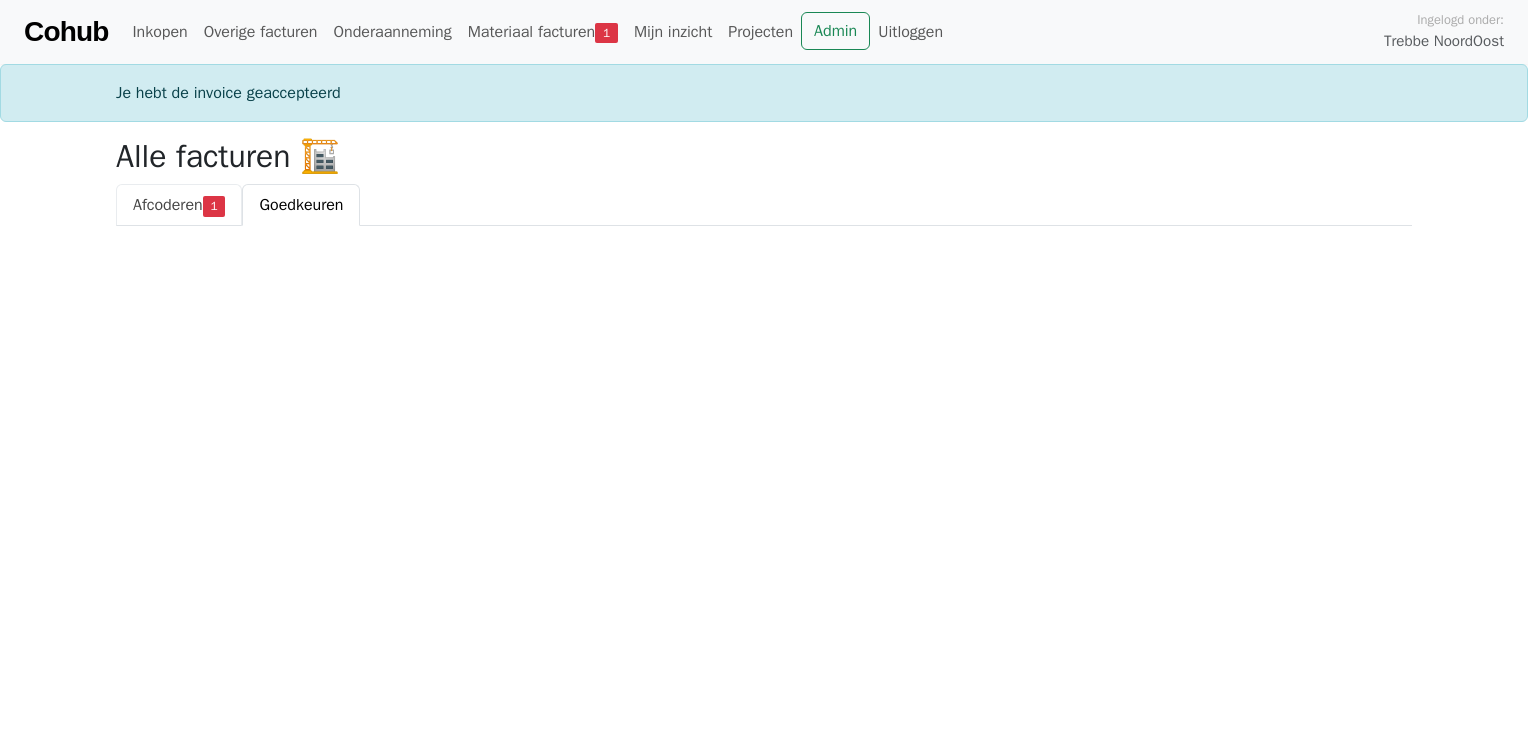 click on "Afcoderen" at bounding box center (168, 205) 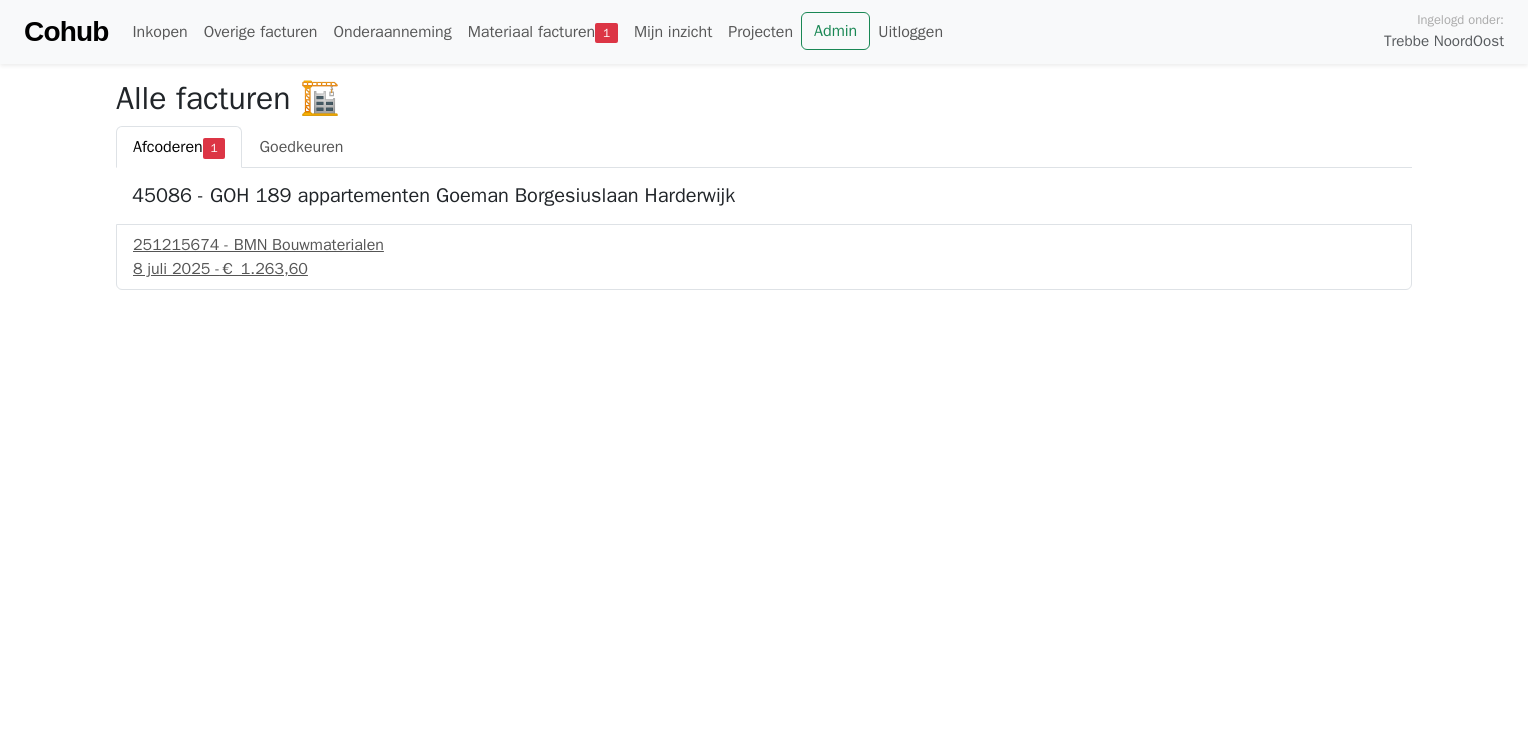 scroll, scrollTop: 0, scrollLeft: 0, axis: both 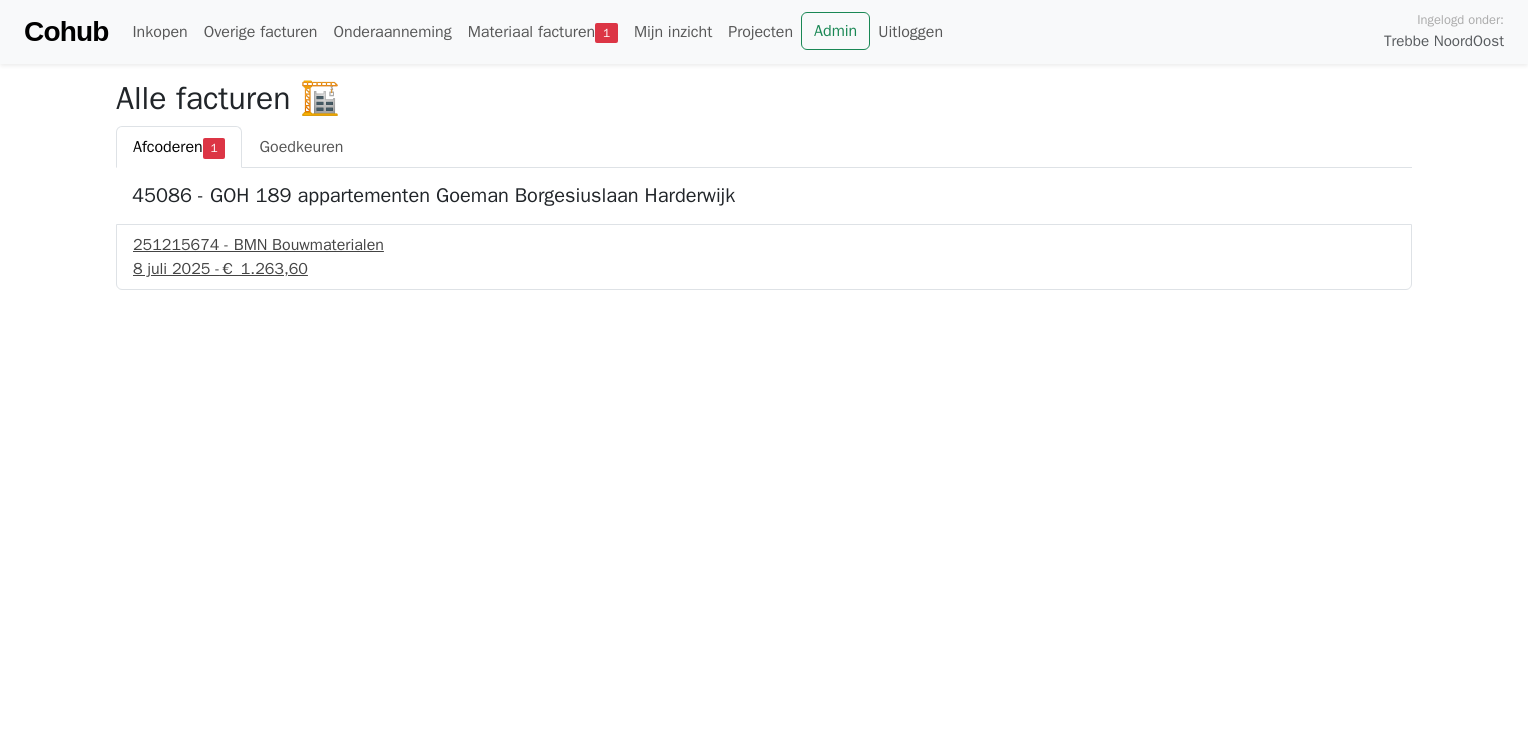 click on "8 juli 2025 -  € 1.263,60" at bounding box center (764, 269) 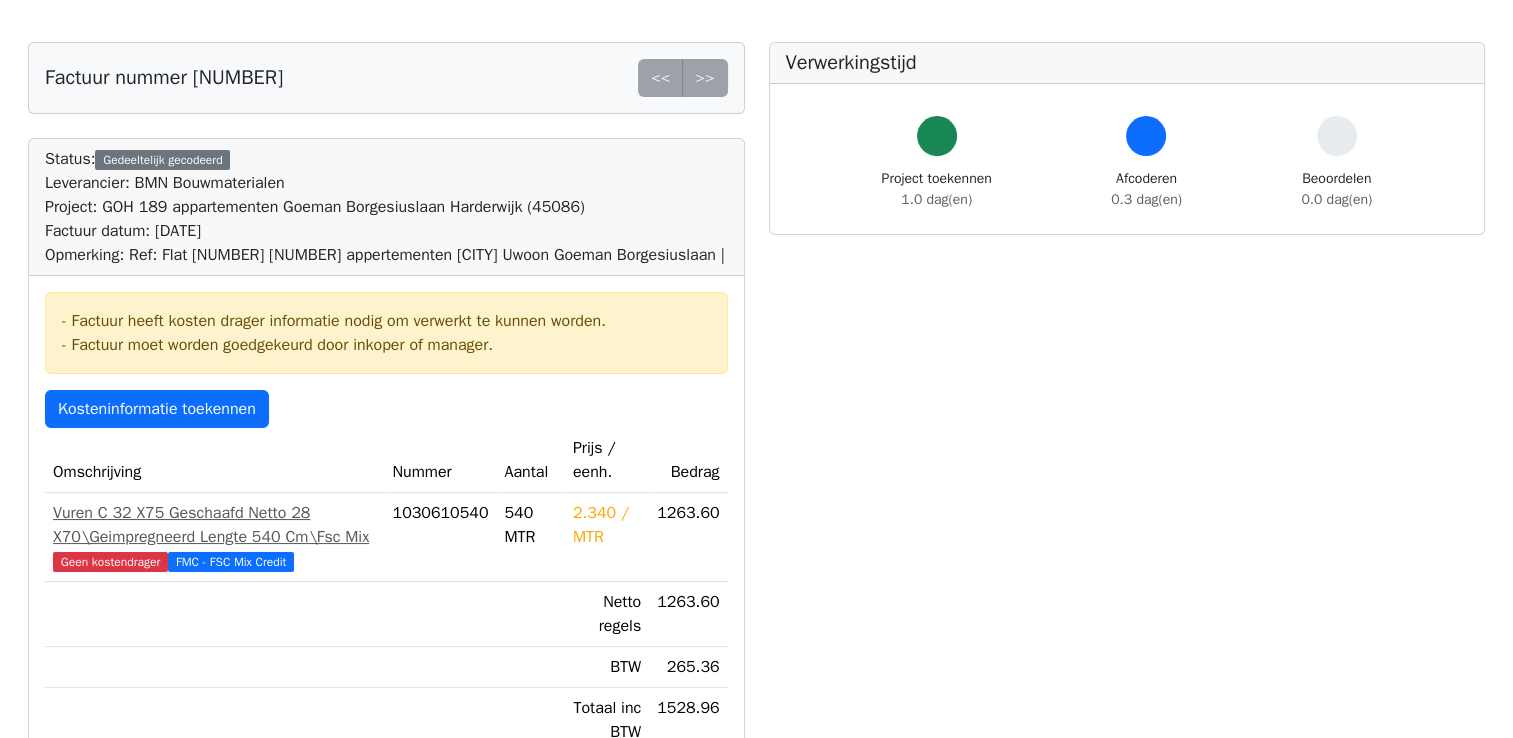 scroll, scrollTop: 100, scrollLeft: 0, axis: vertical 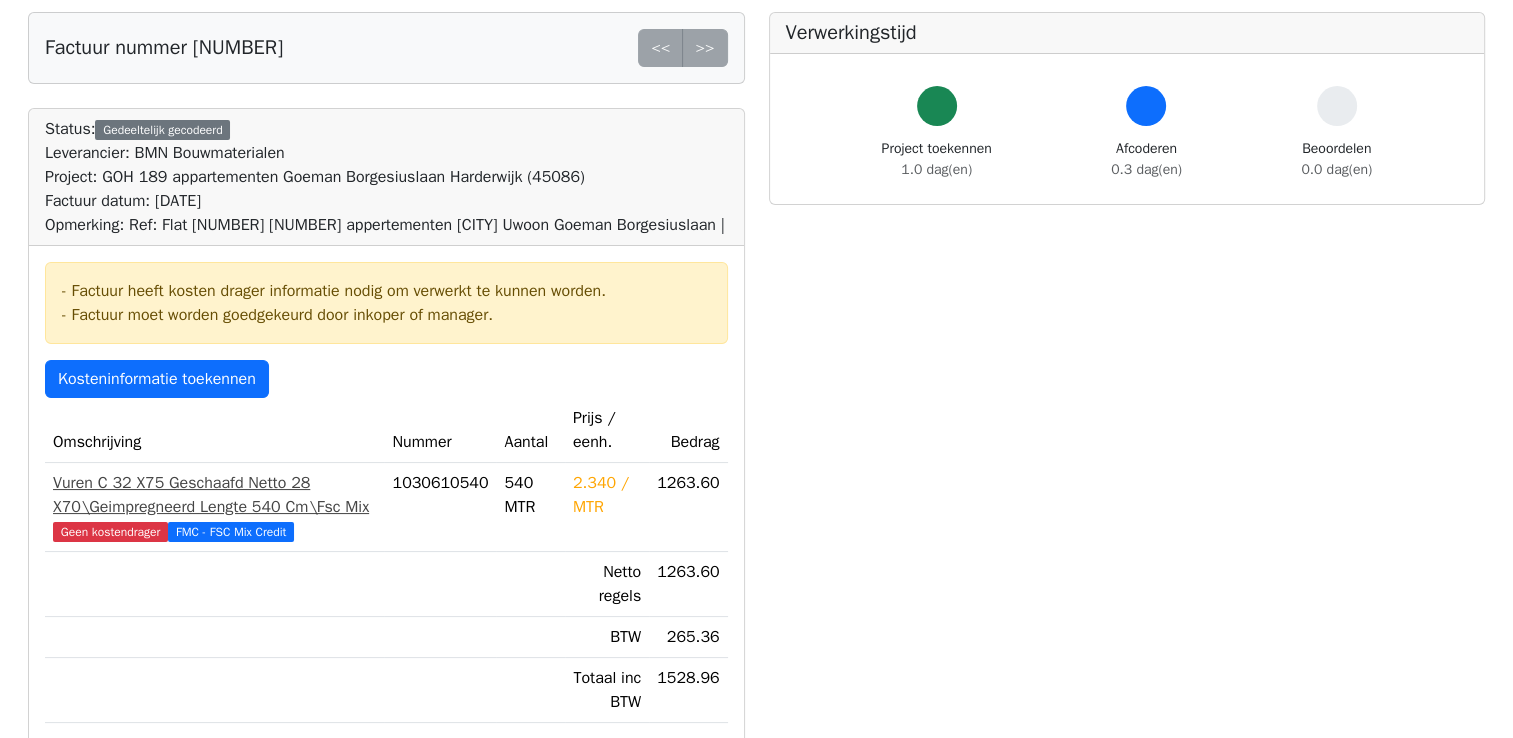 click on "Vuren C 32 X75 Geschaafd Netto 28 X70\Geimpregneerd Lengte 540 Cm\Fsc Mix" at bounding box center (214, 495) 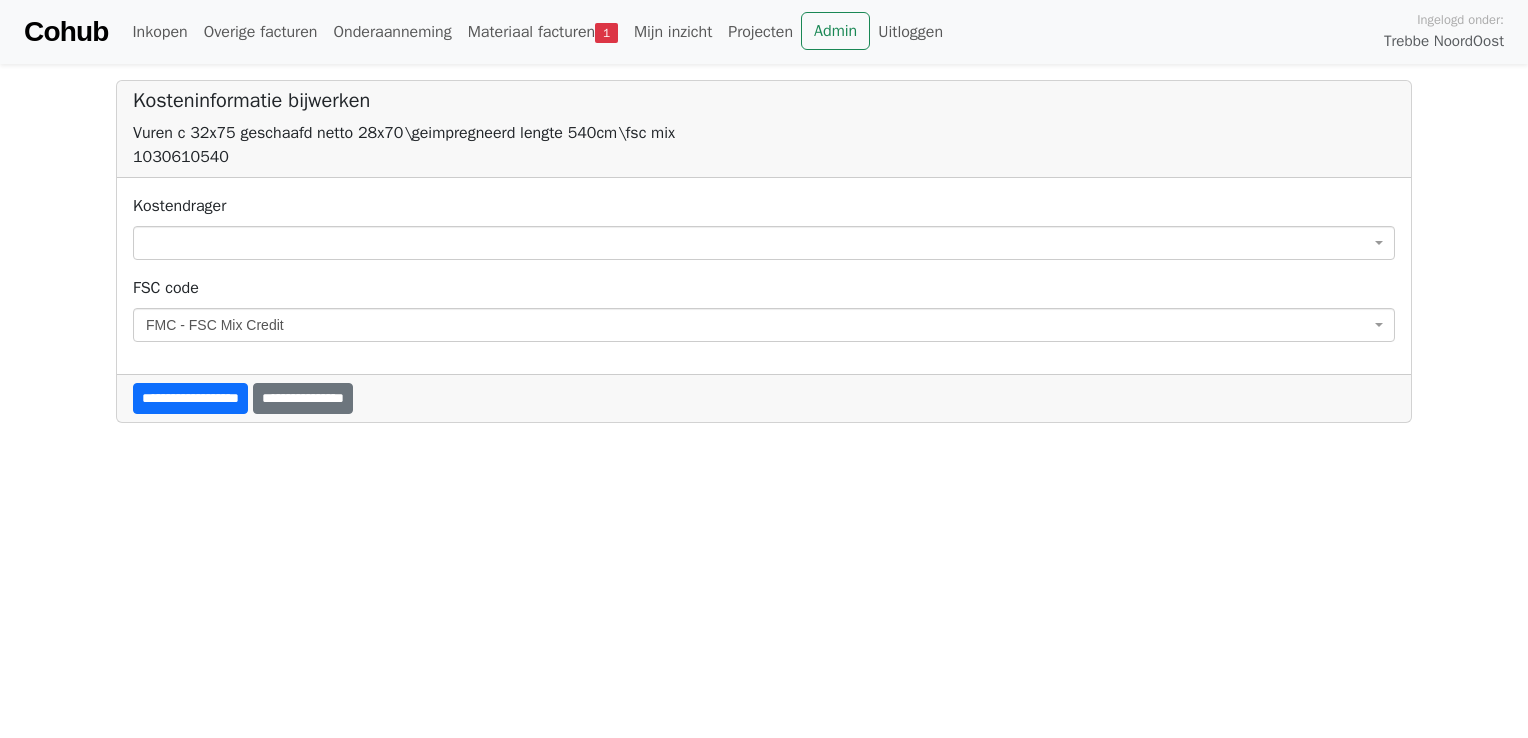 scroll, scrollTop: 0, scrollLeft: 0, axis: both 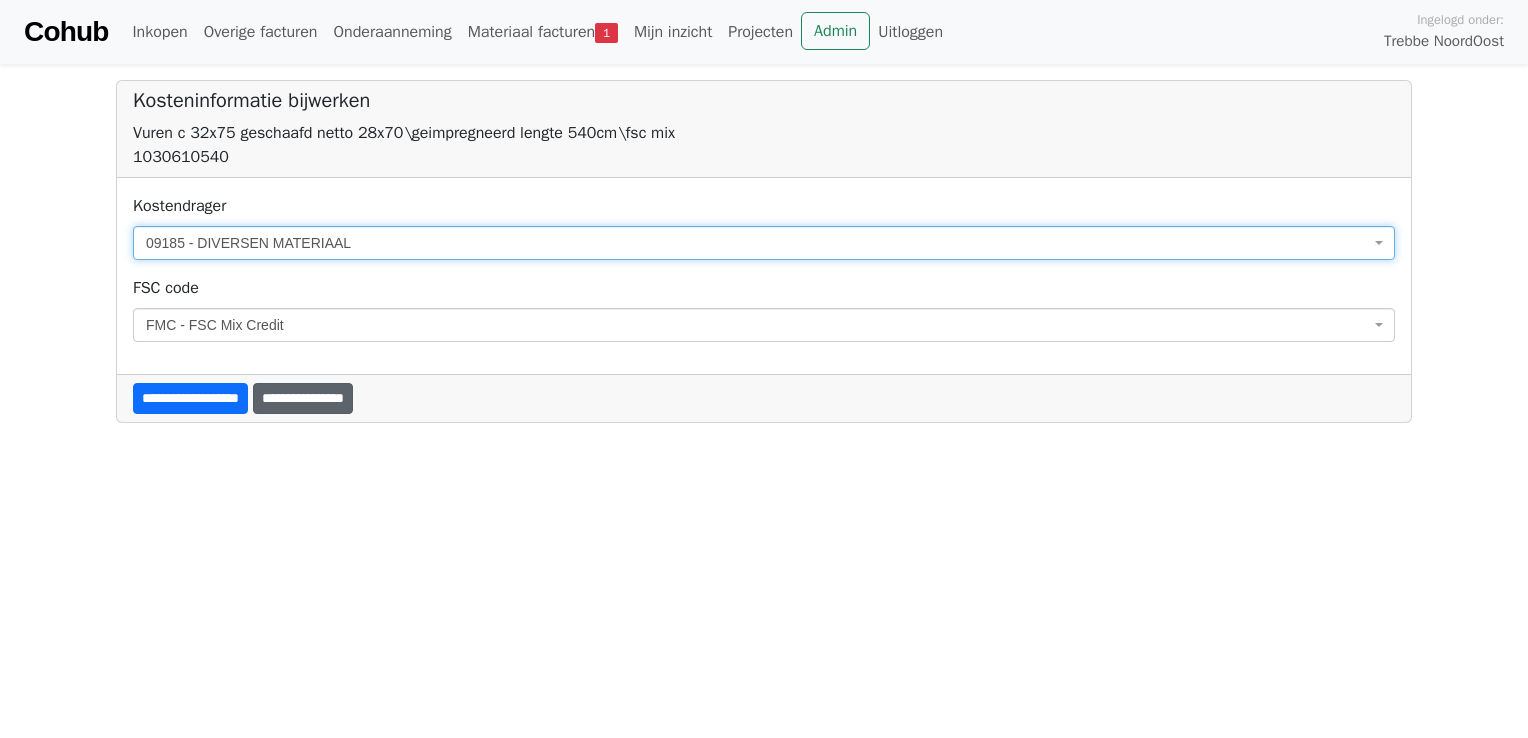 click on "**********" at bounding box center [303, 398] 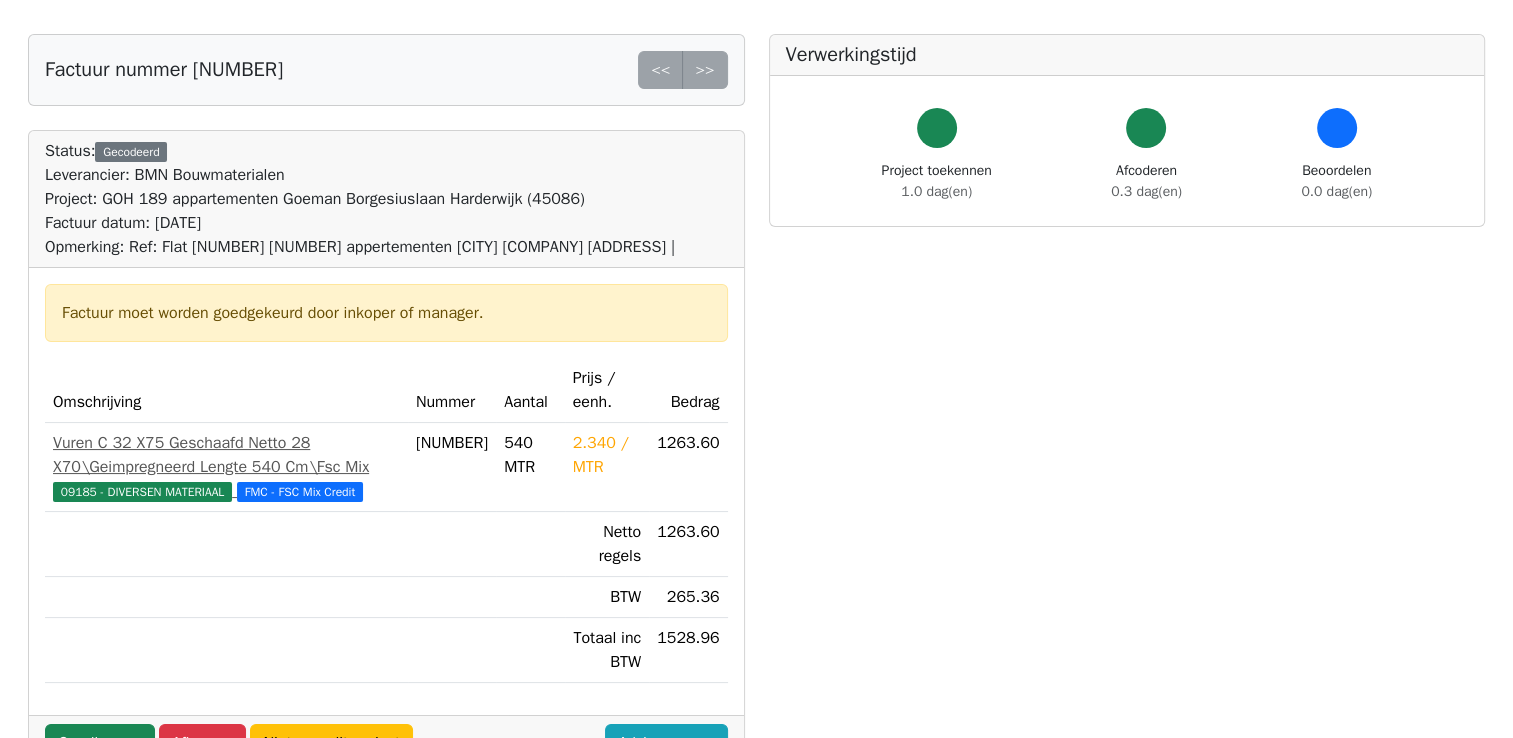 scroll, scrollTop: 300, scrollLeft: 0, axis: vertical 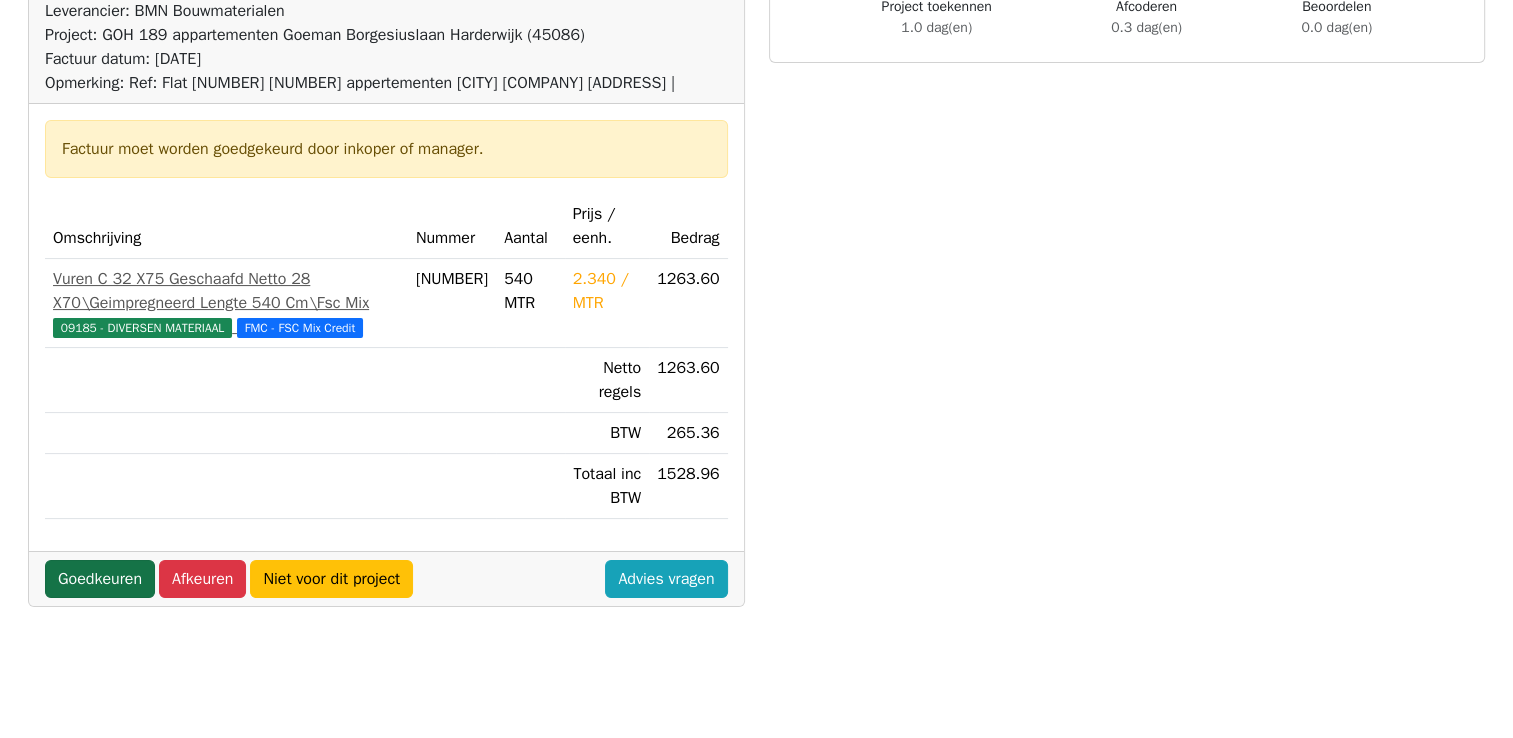 click on "Goedkeuren" at bounding box center [100, 579] 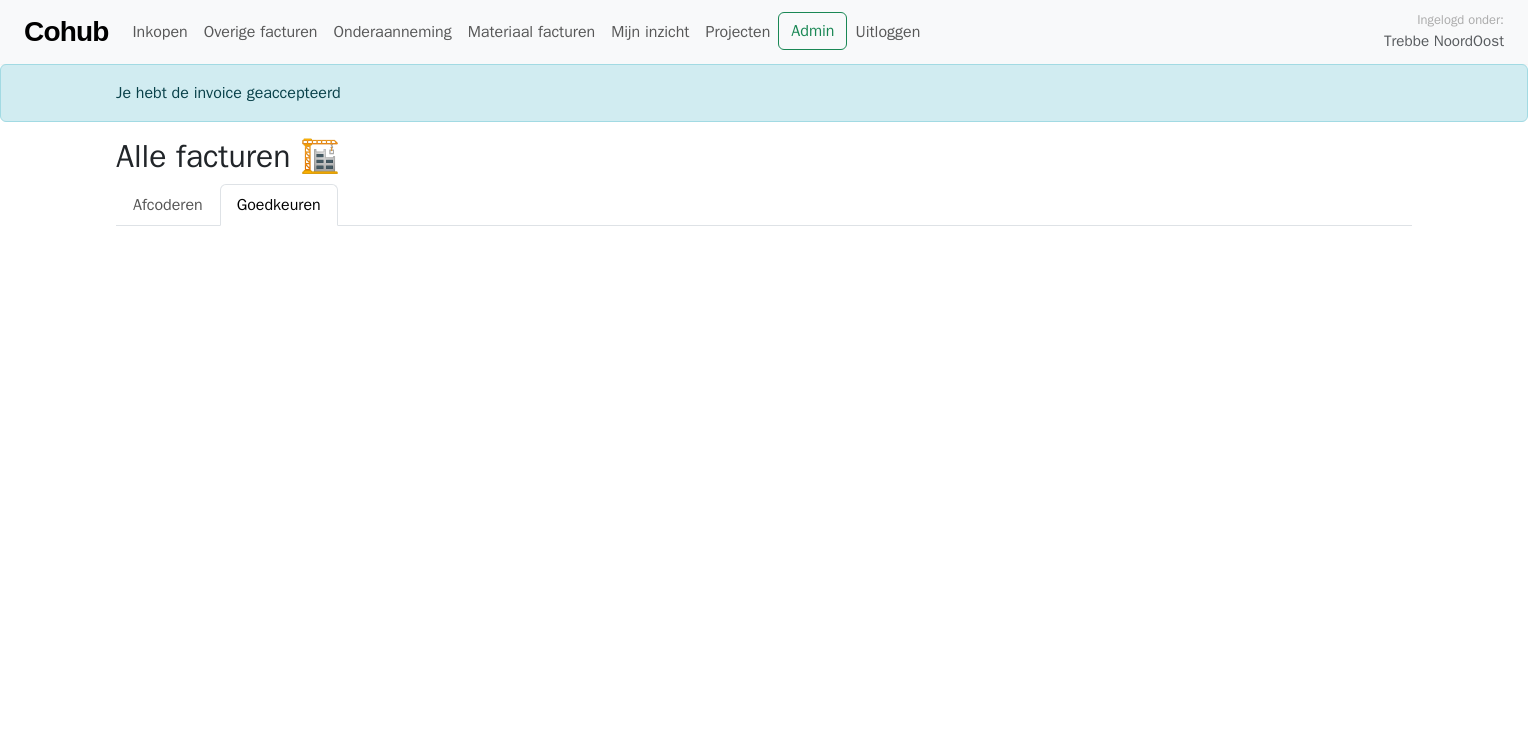 scroll, scrollTop: 0, scrollLeft: 0, axis: both 